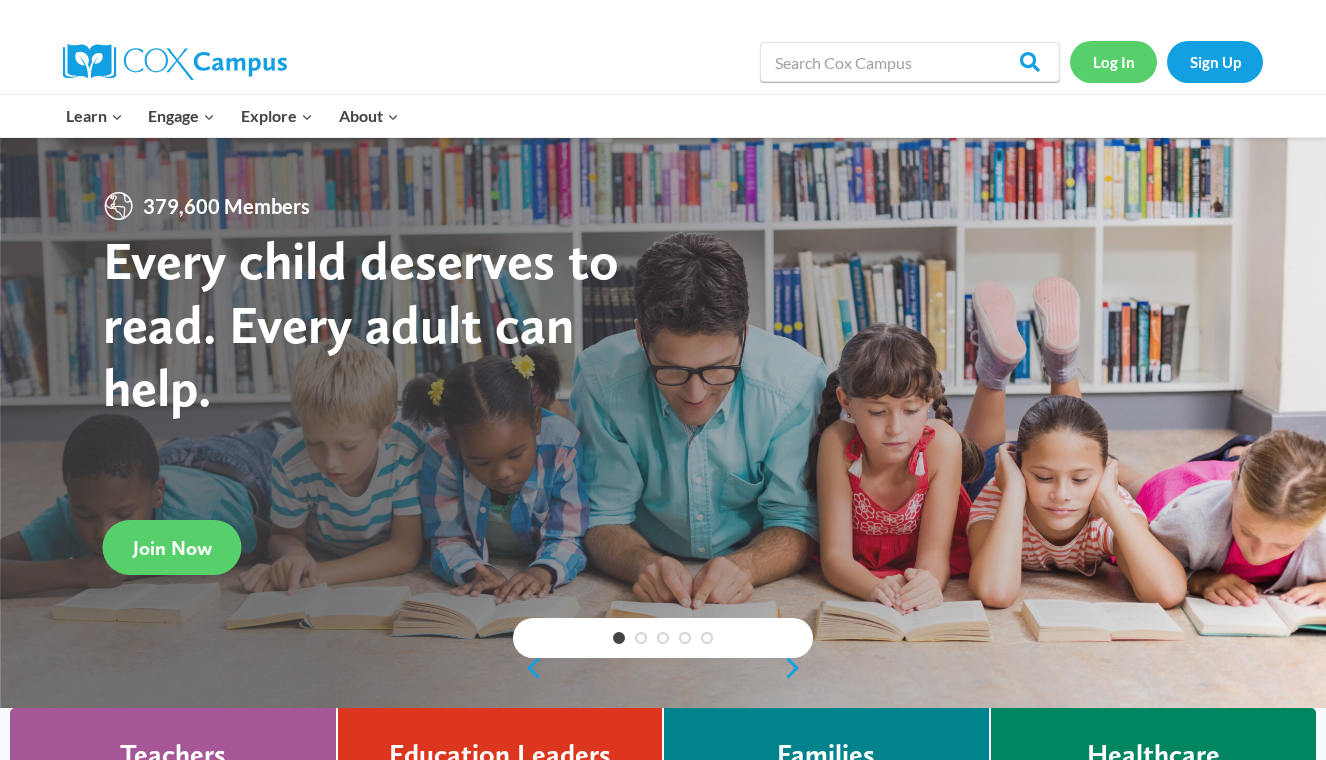 scroll, scrollTop: 0, scrollLeft: 0, axis: both 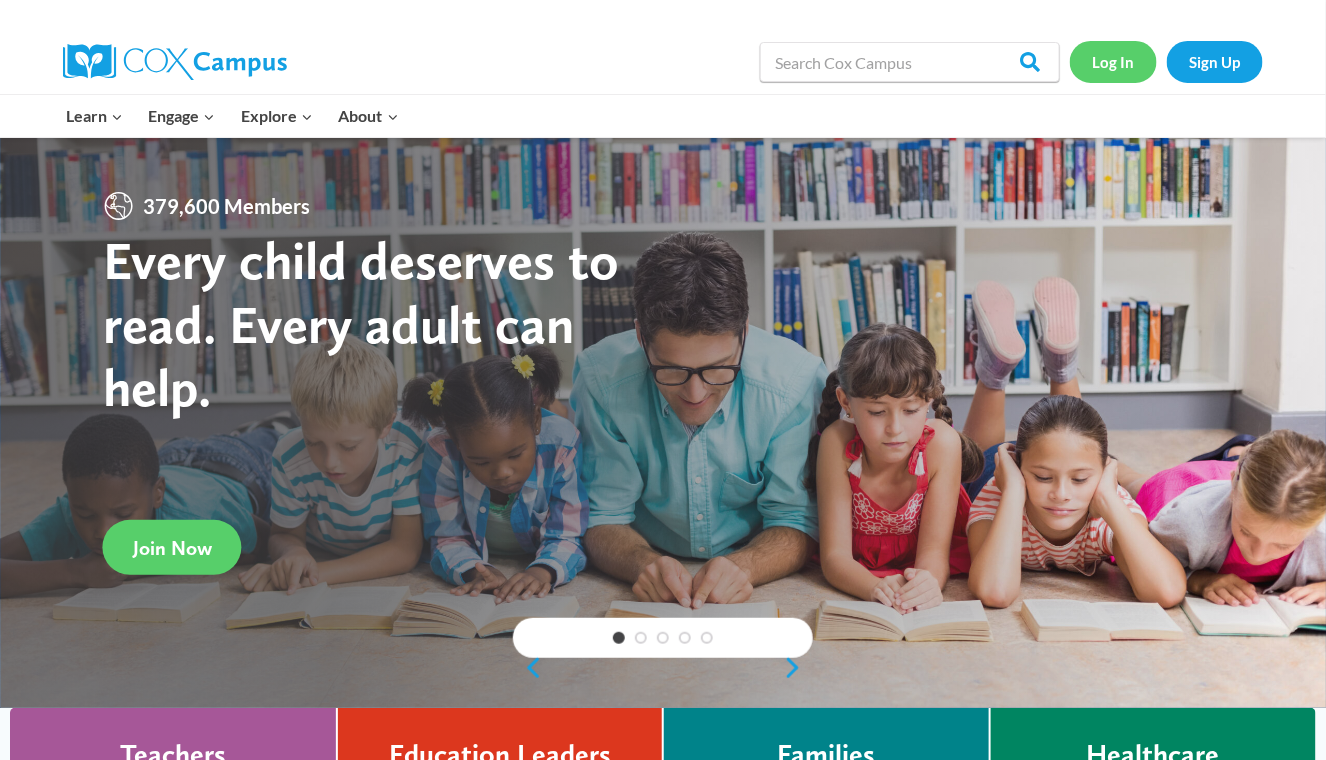 click on "Log In" at bounding box center [1113, 61] 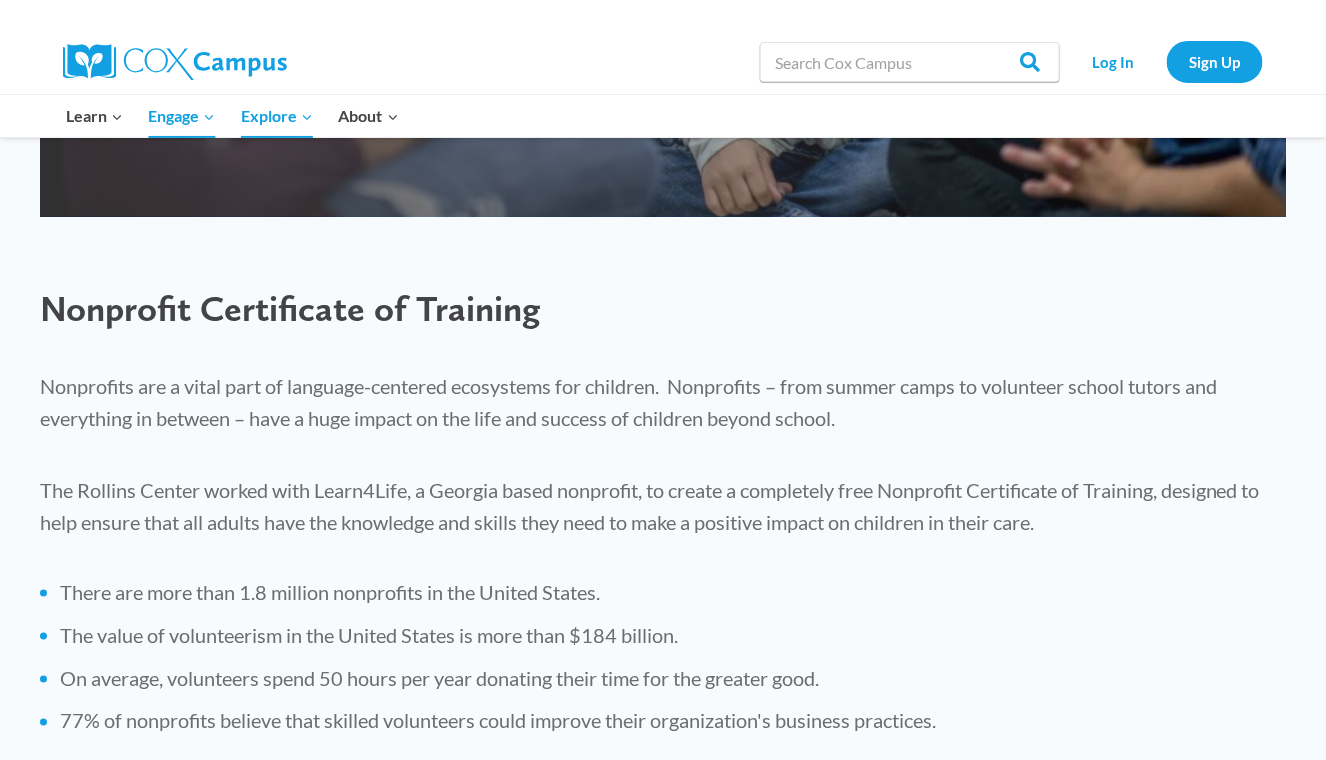 scroll, scrollTop: 530, scrollLeft: 0, axis: vertical 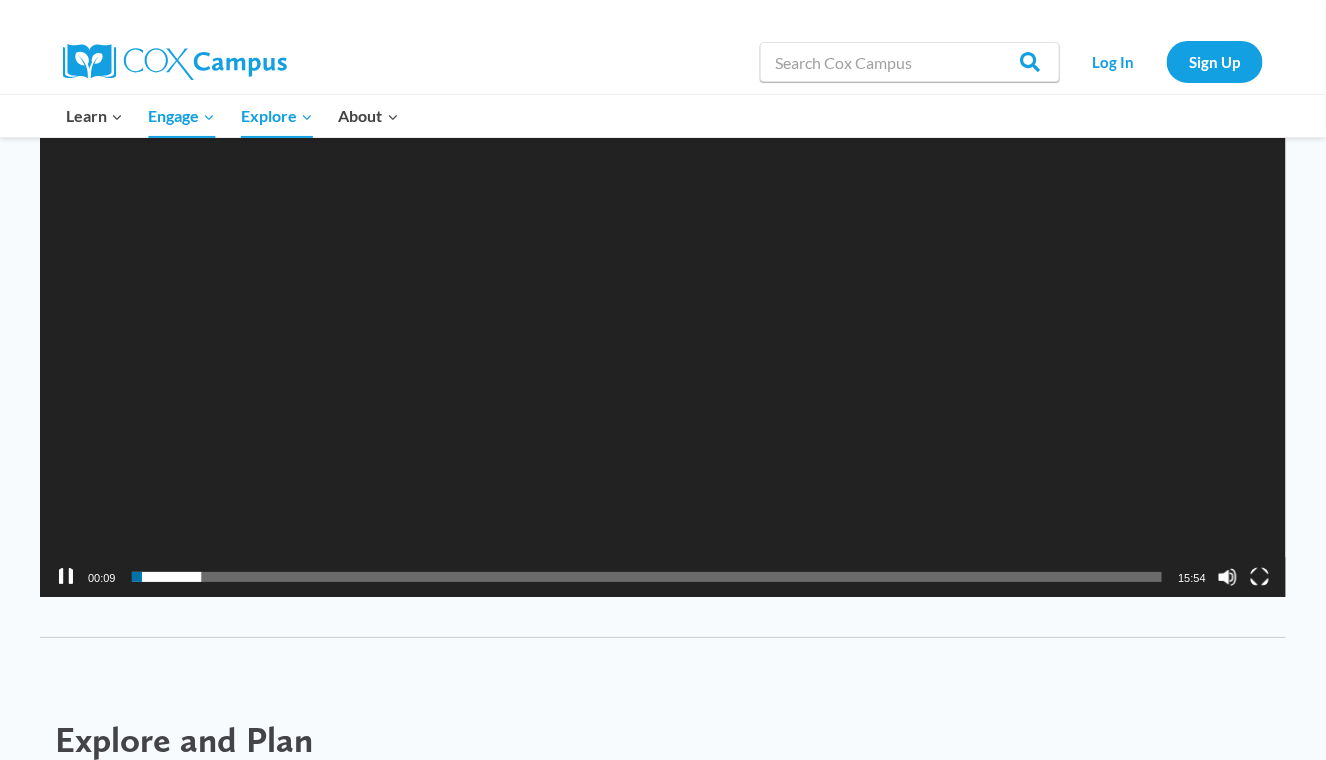click at bounding box center (66, 577) 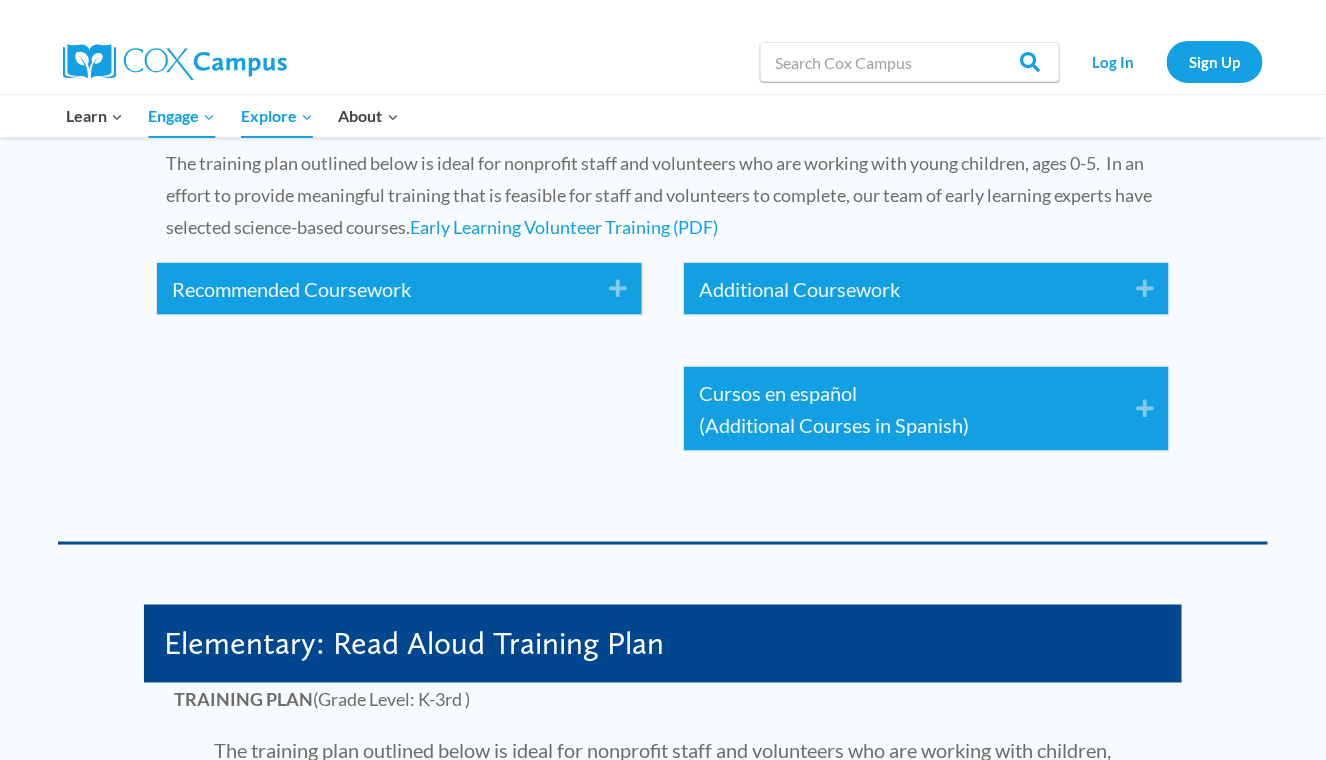 scroll, scrollTop: 3040, scrollLeft: 0, axis: vertical 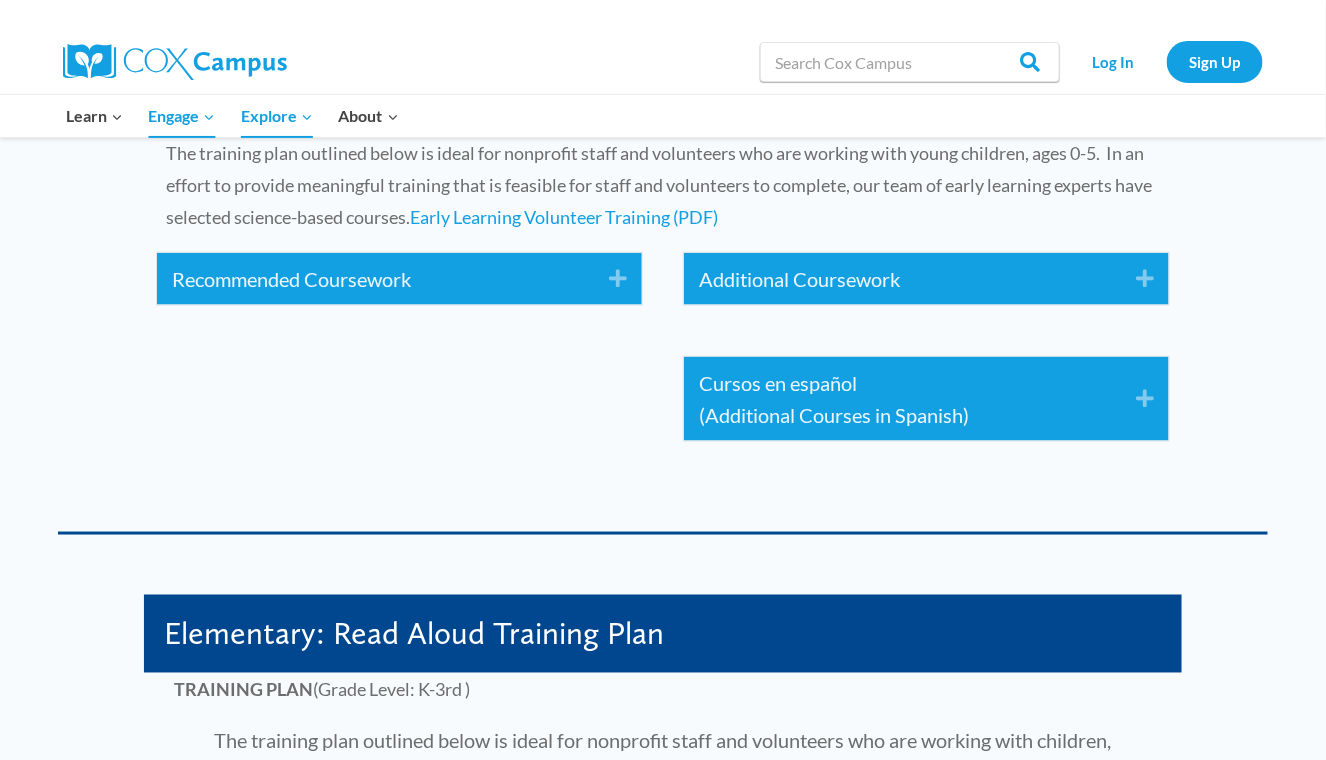 click on "Recommended Coursework
Expand
Power of Language - Infant / Toddler
Power of Language - Preschool / Pre-K
Read with Me- Part 1
Transforming Story time" at bounding box center (399, 284) 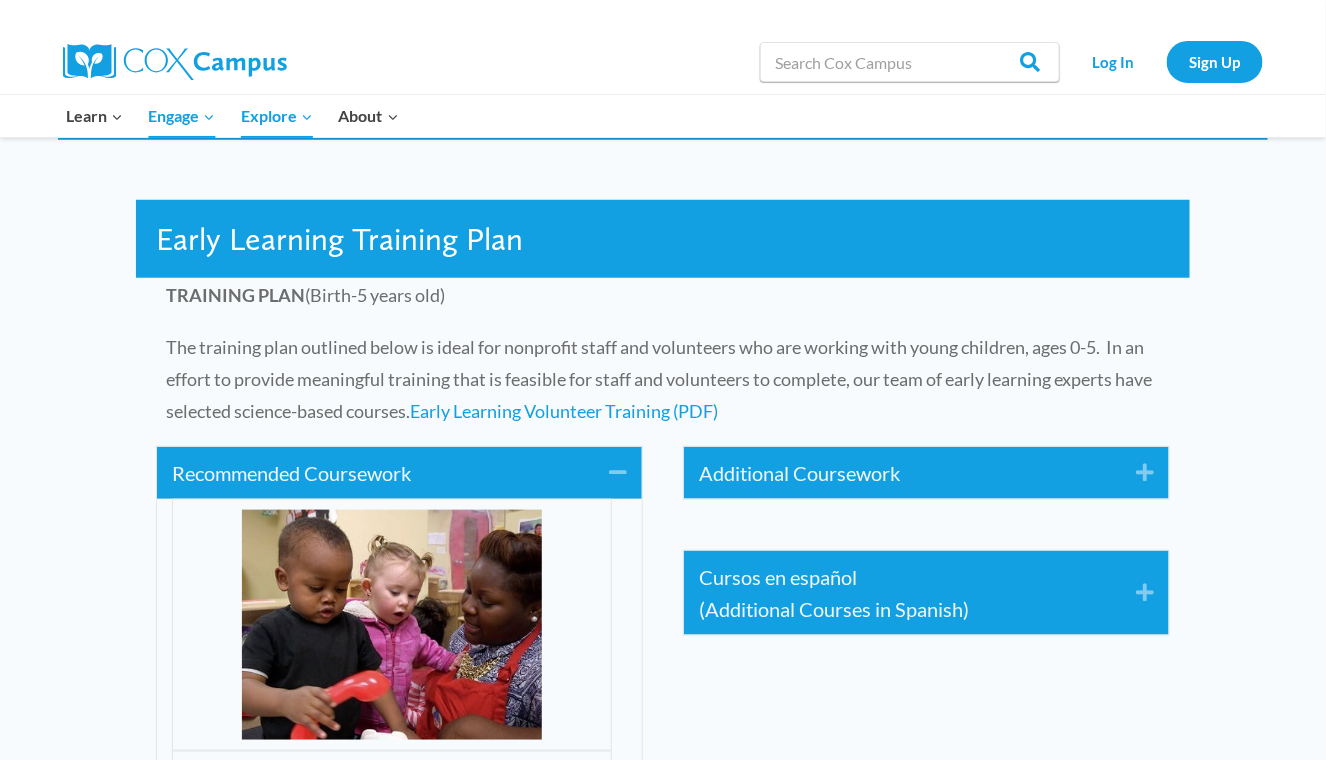 scroll, scrollTop: 2839, scrollLeft: 0, axis: vertical 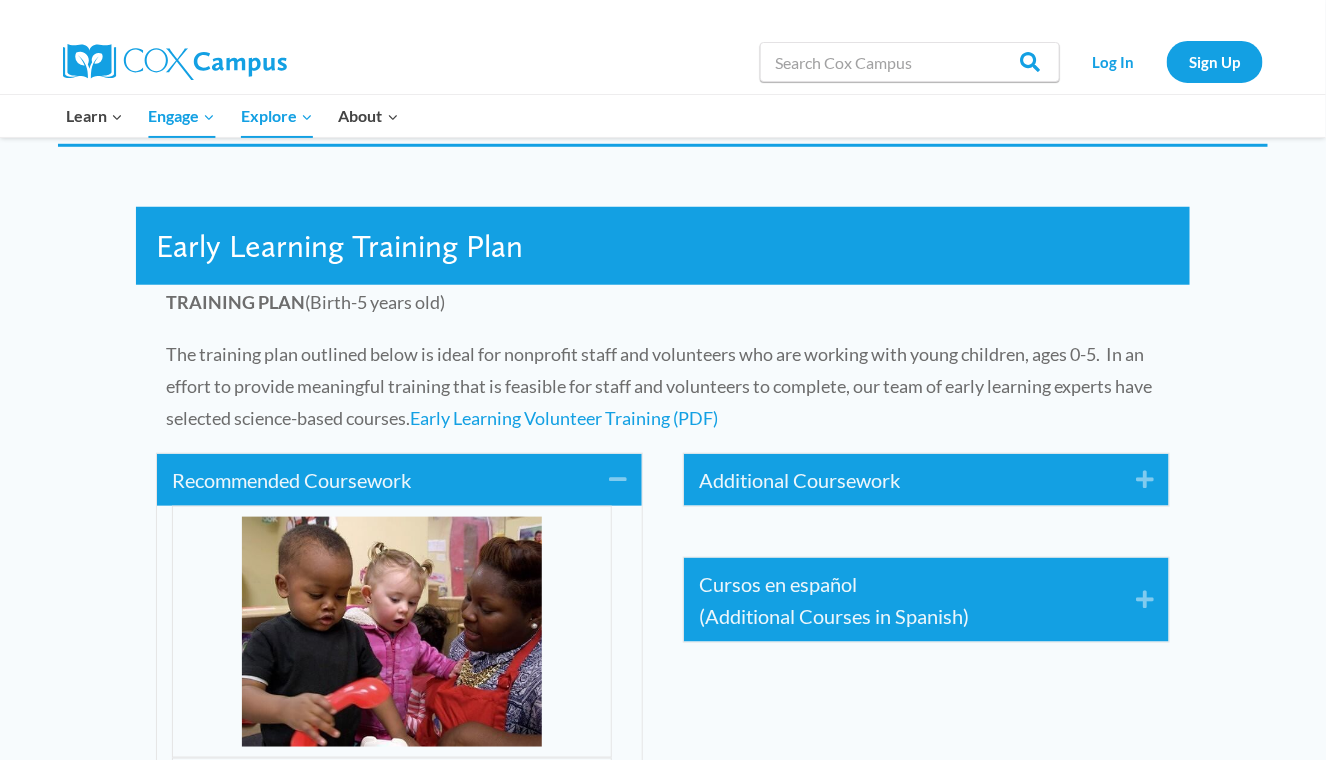 click on "Additional Coursework" at bounding box center [902, 480] 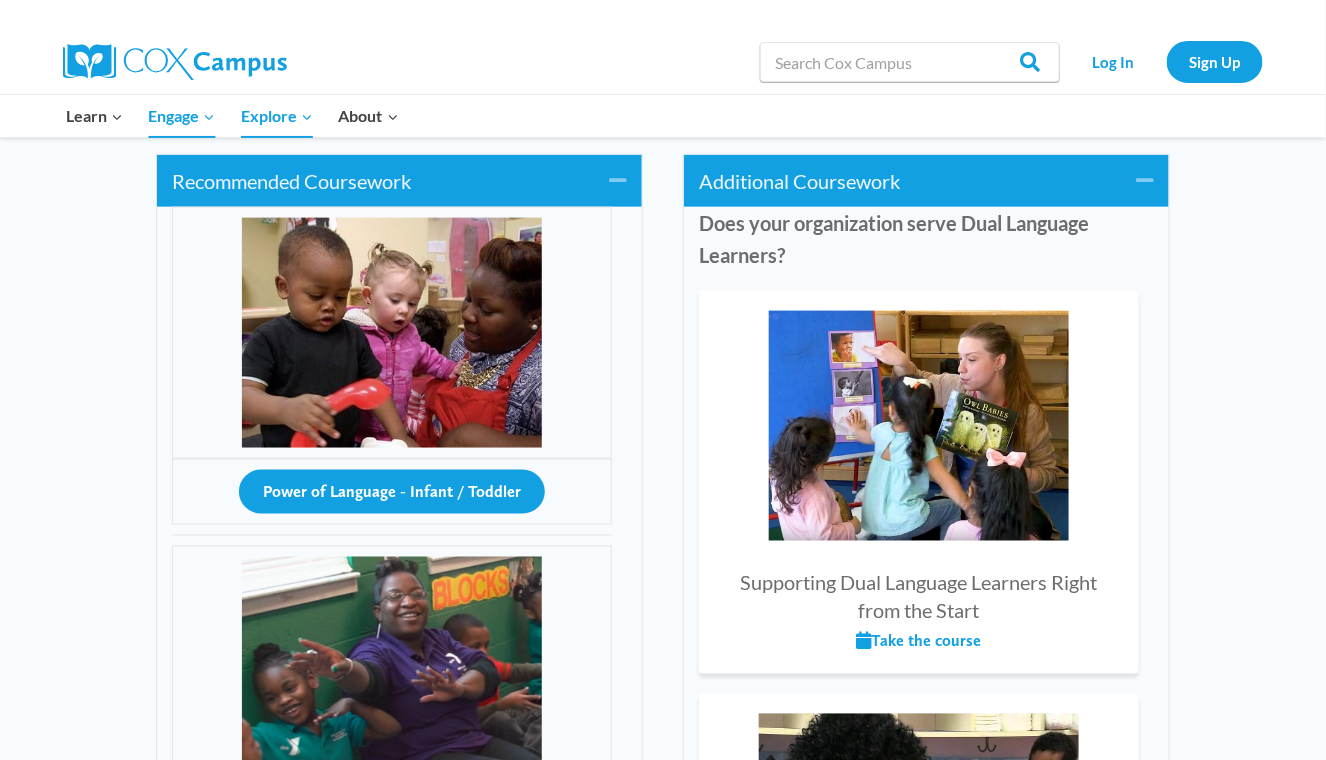 scroll, scrollTop: 3136, scrollLeft: 0, axis: vertical 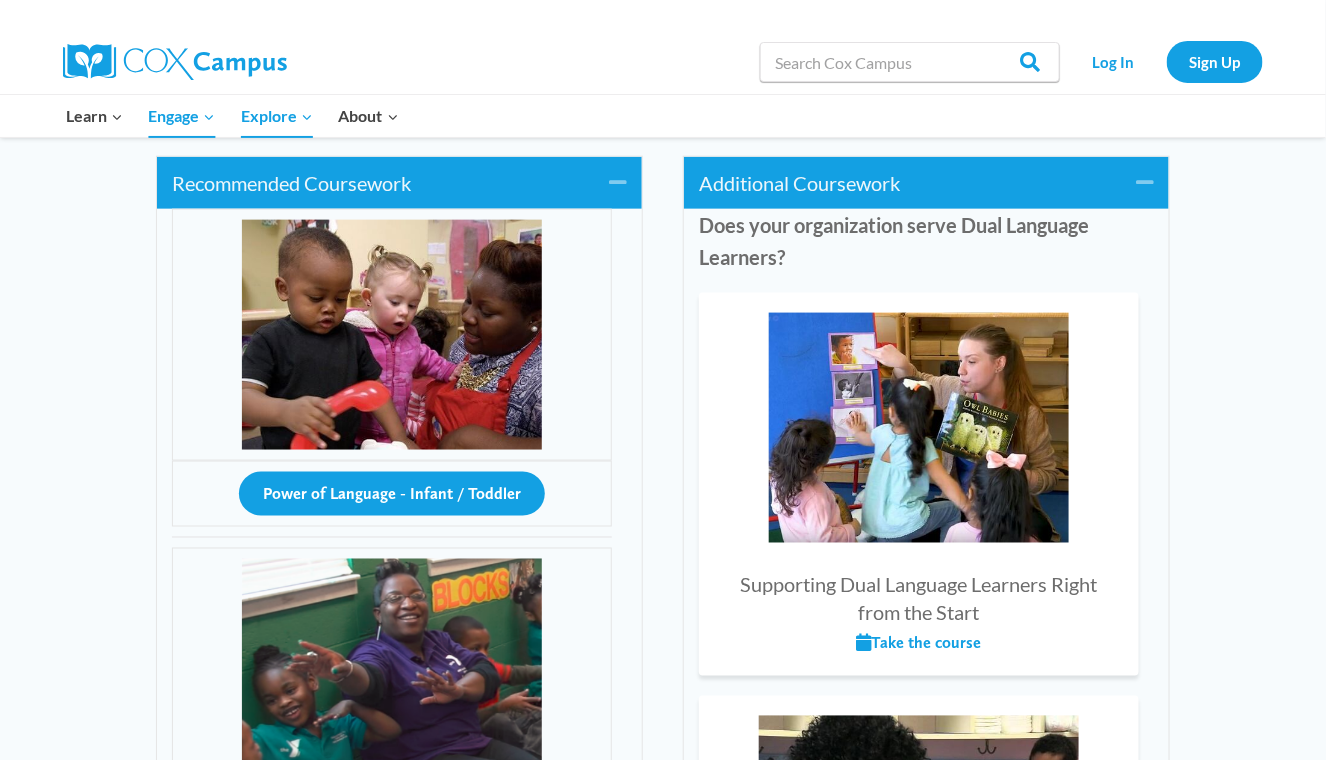 click on "Supporting Dual Language Learners Right from the Start" at bounding box center (919, 470) 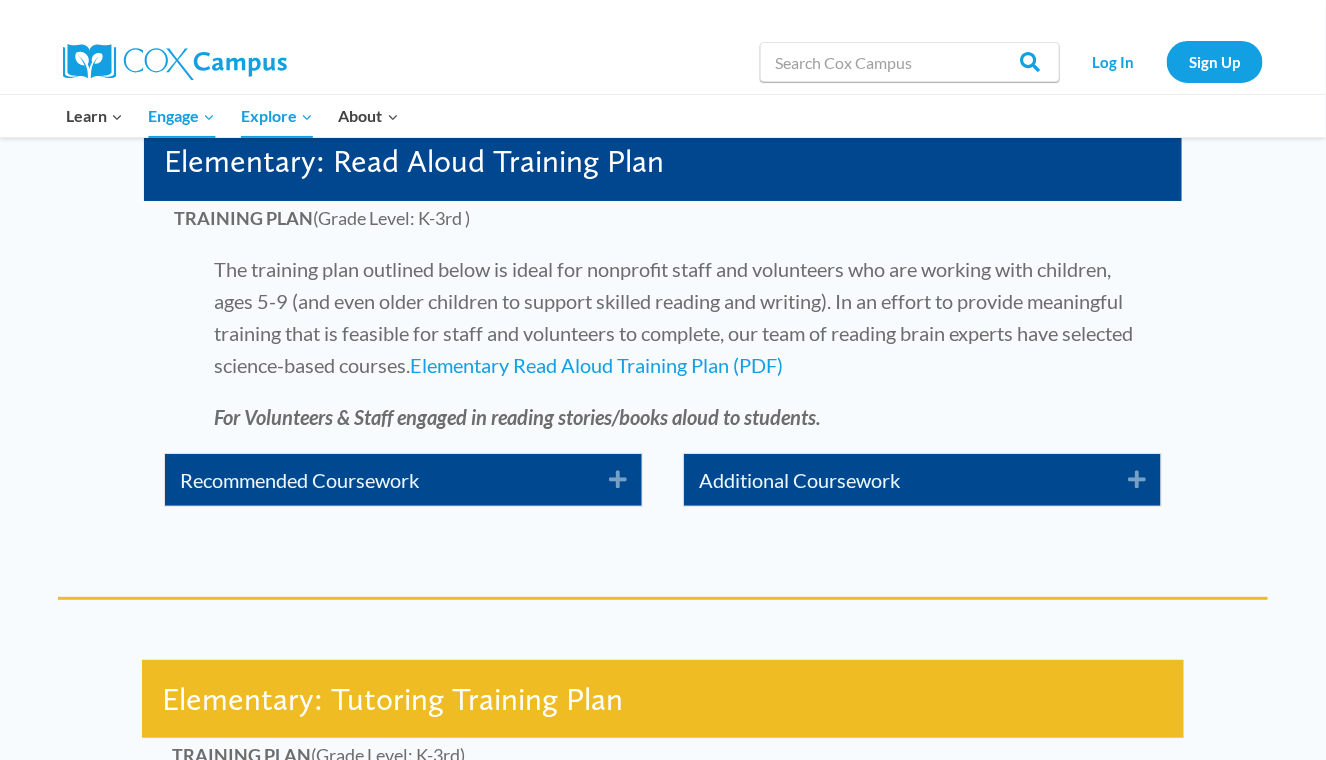 scroll, scrollTop: 4753, scrollLeft: 0, axis: vertical 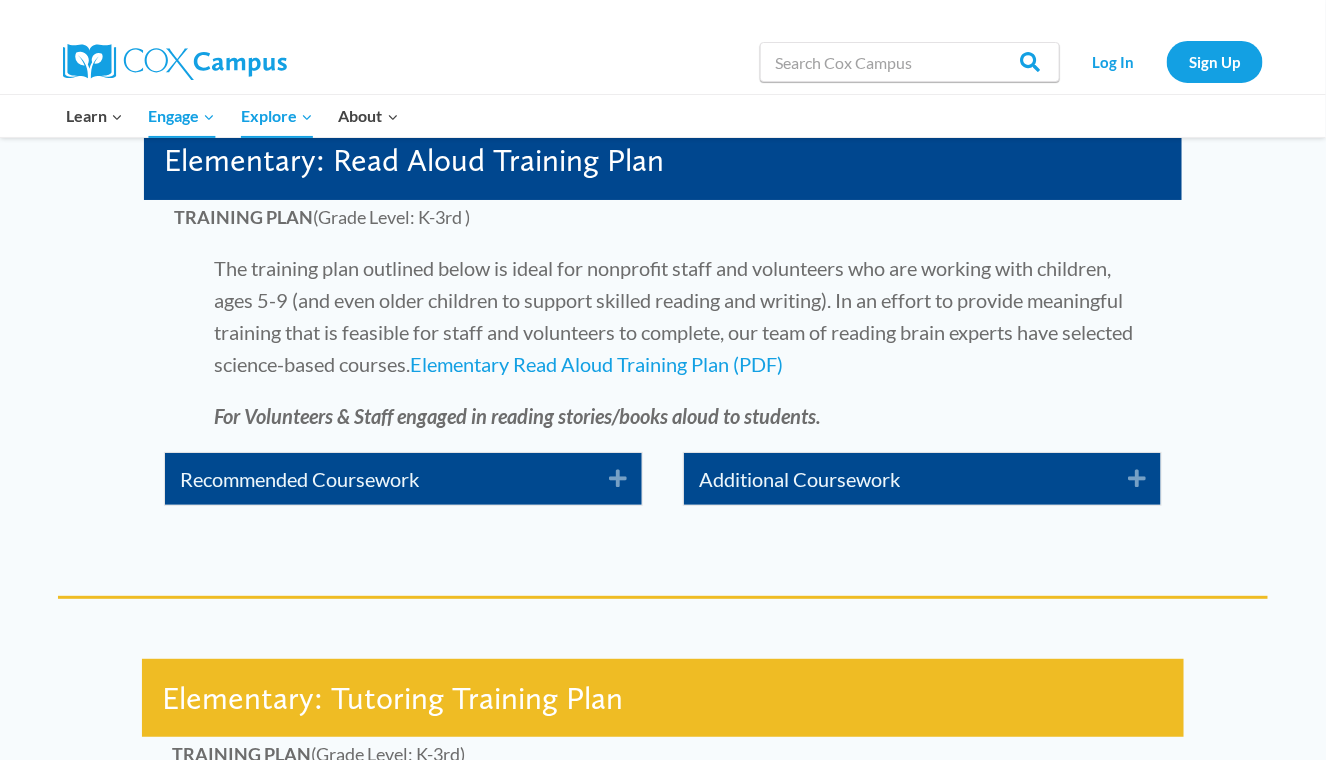click on "Recommended Coursework" at bounding box center (379, 479) 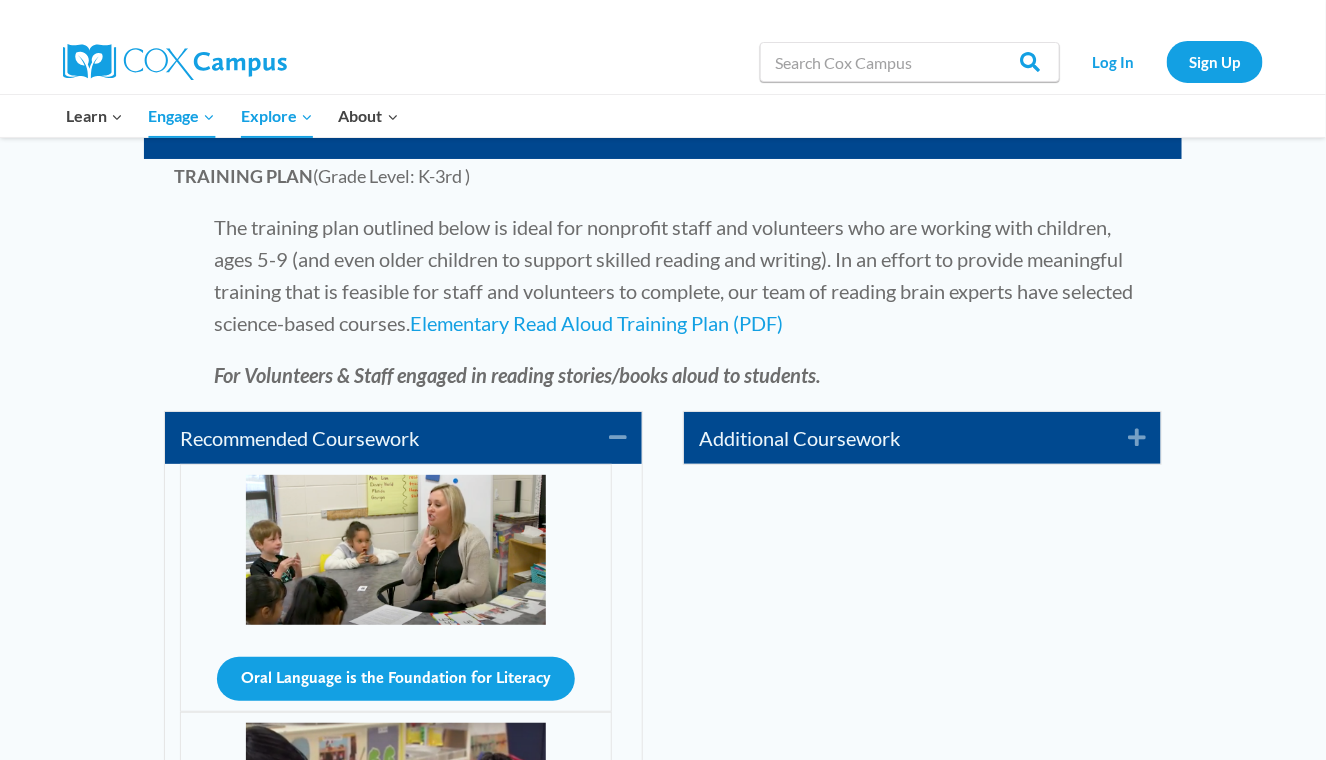 scroll, scrollTop: 4792, scrollLeft: 0, axis: vertical 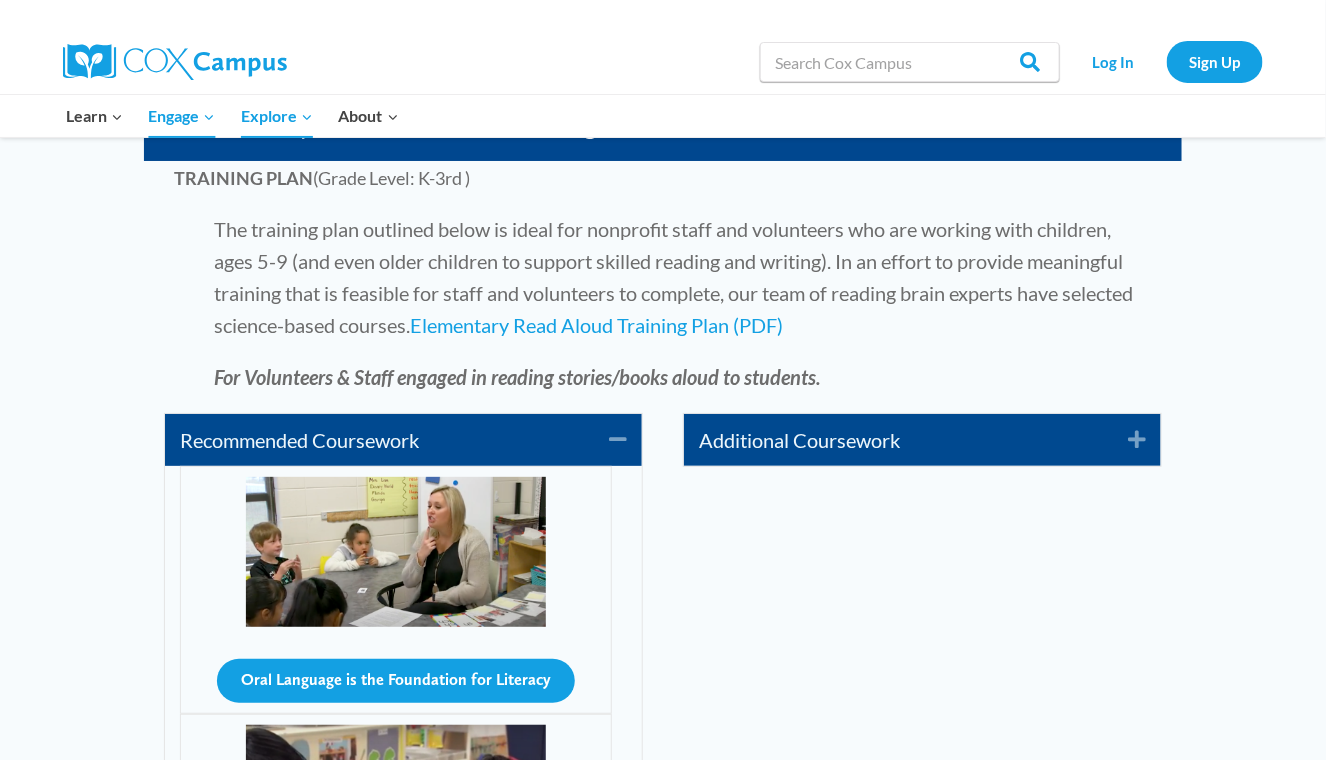 click on "Additional Coursework" at bounding box center (898, 440) 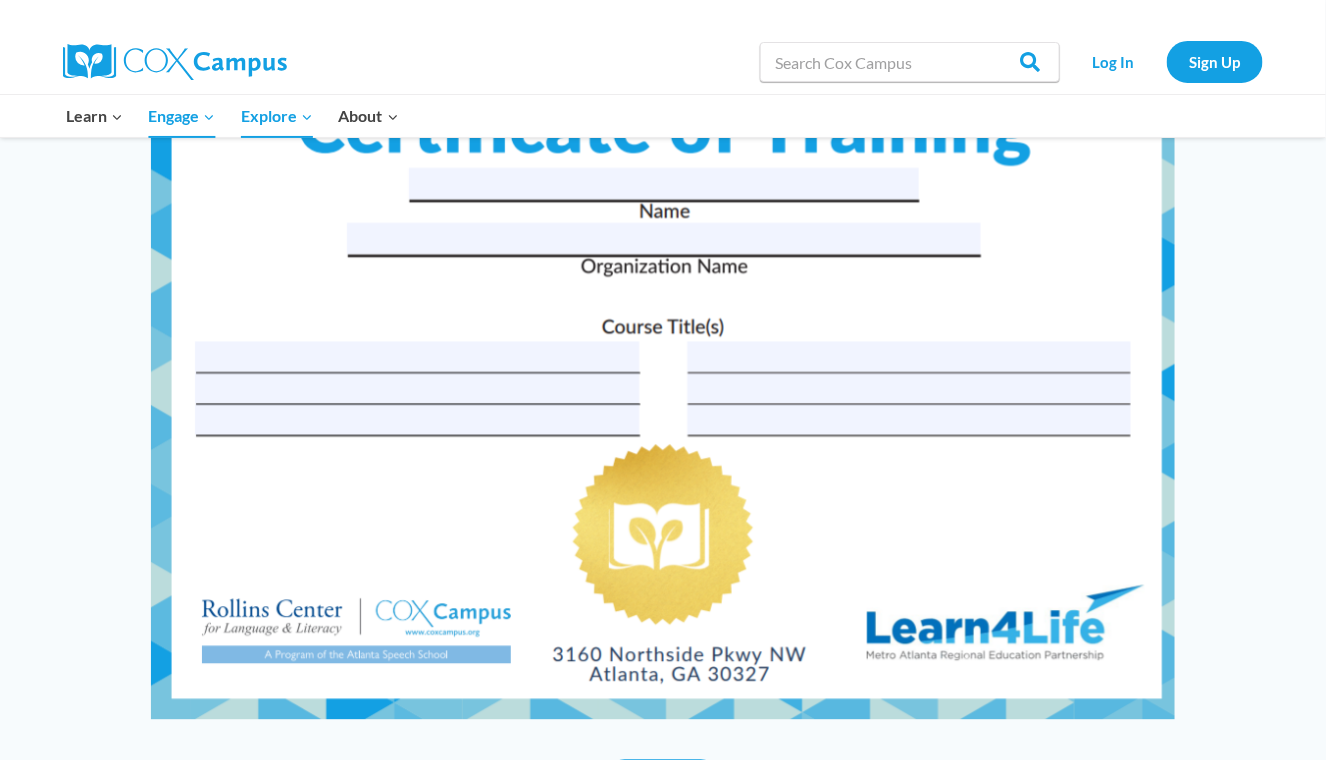 scroll, scrollTop: 8571, scrollLeft: 0, axis: vertical 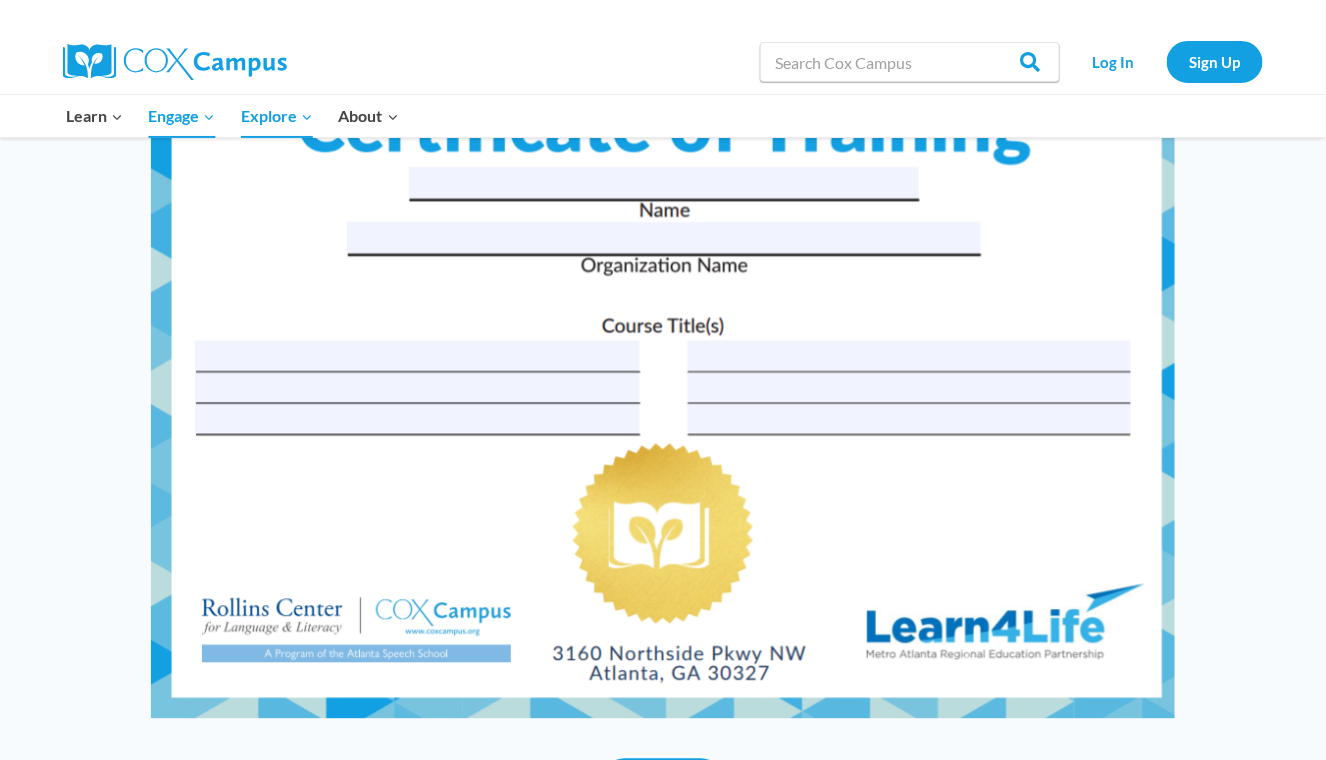 click at bounding box center [663, 322] 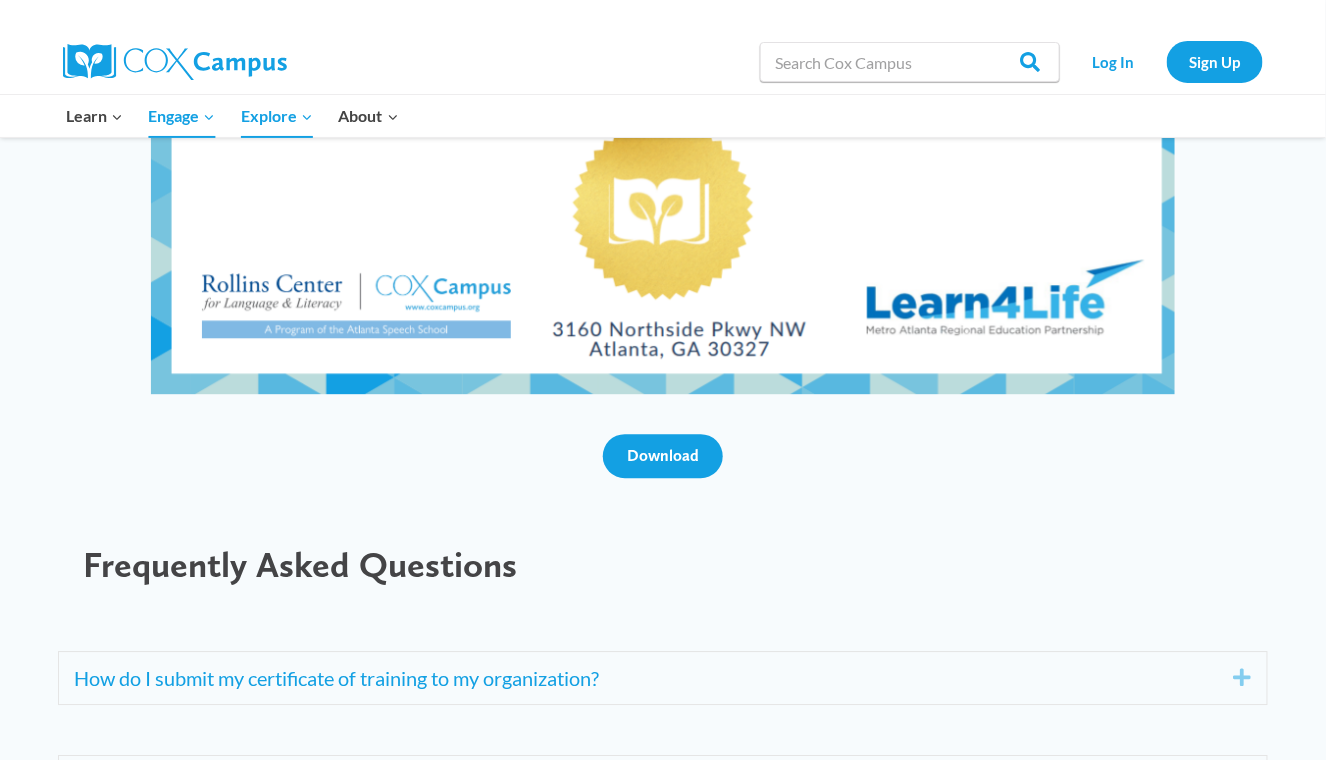 scroll, scrollTop: 8838, scrollLeft: 0, axis: vertical 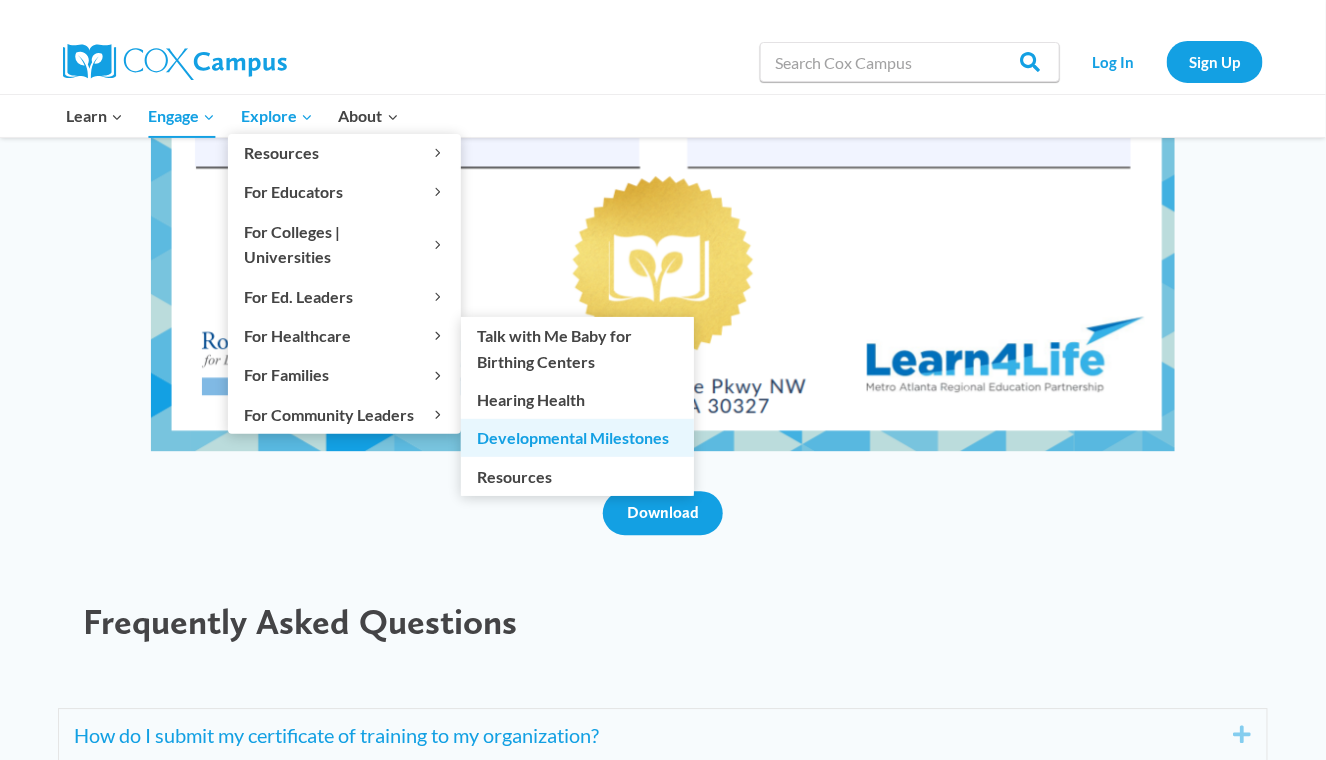 click on "Developmental Milestones" at bounding box center (577, 438) 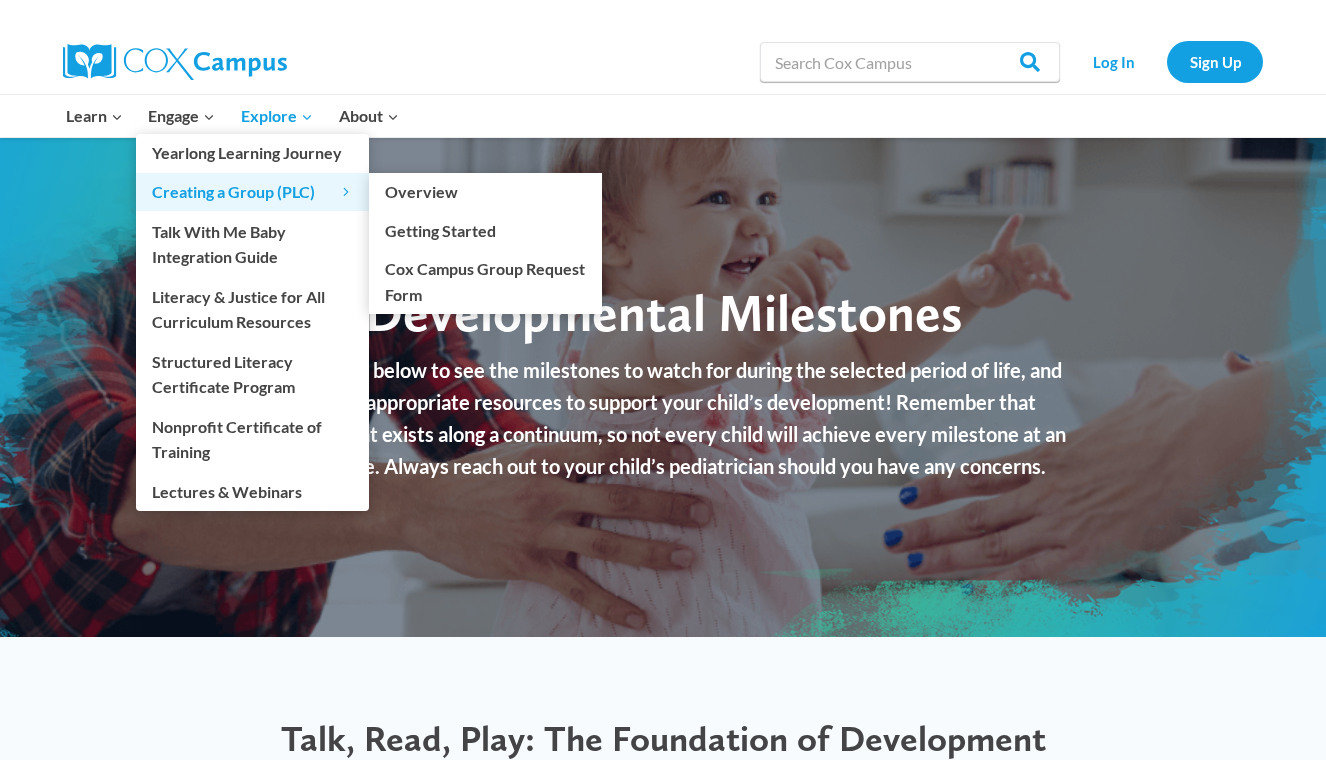 scroll, scrollTop: 0, scrollLeft: 0, axis: both 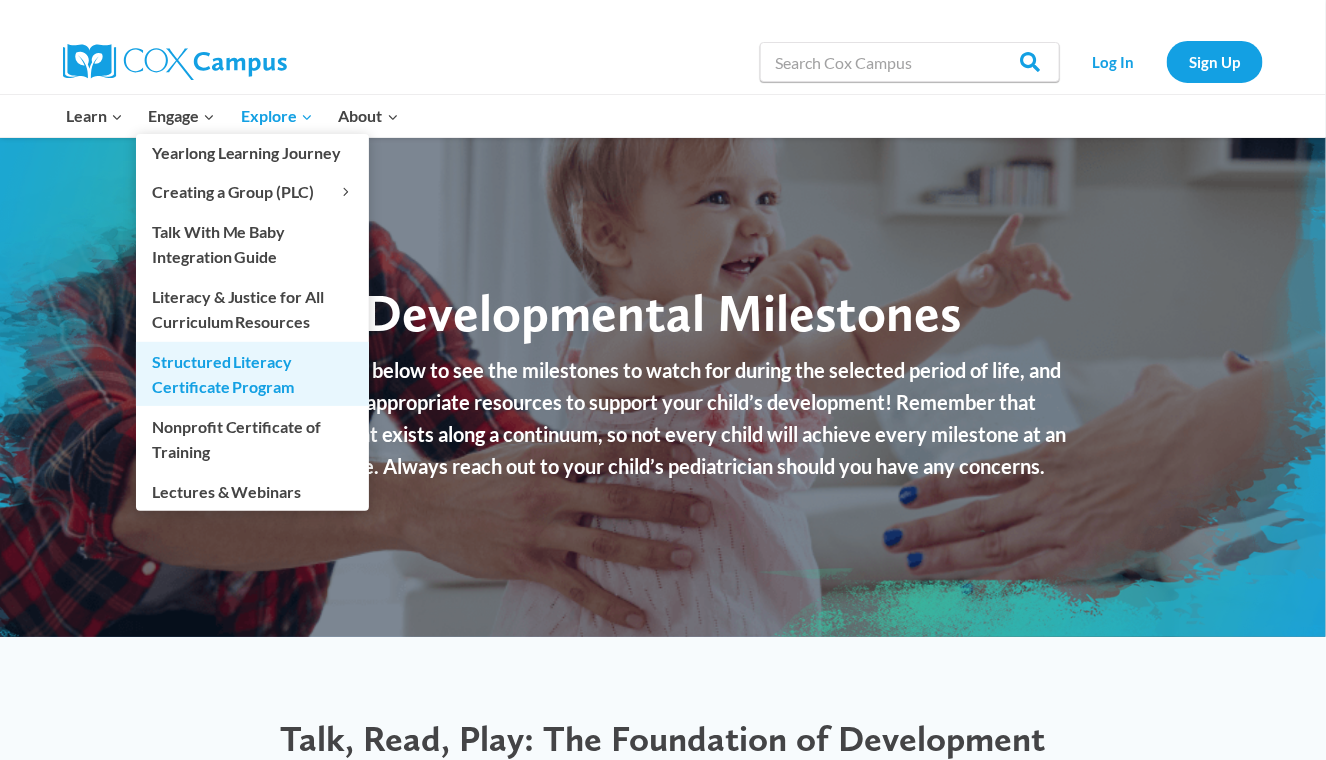 click on "Structured Literacy Certificate Program" at bounding box center [252, 374] 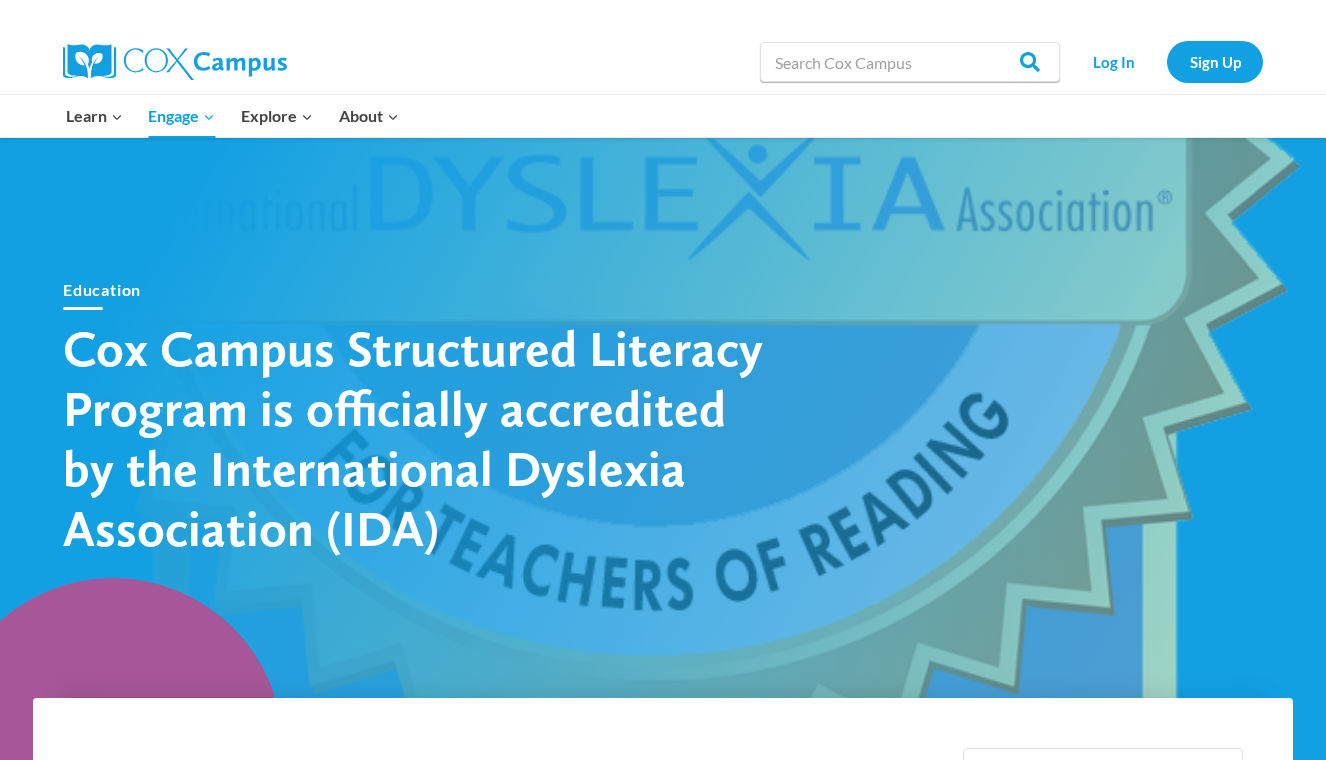 scroll, scrollTop: 0, scrollLeft: 0, axis: both 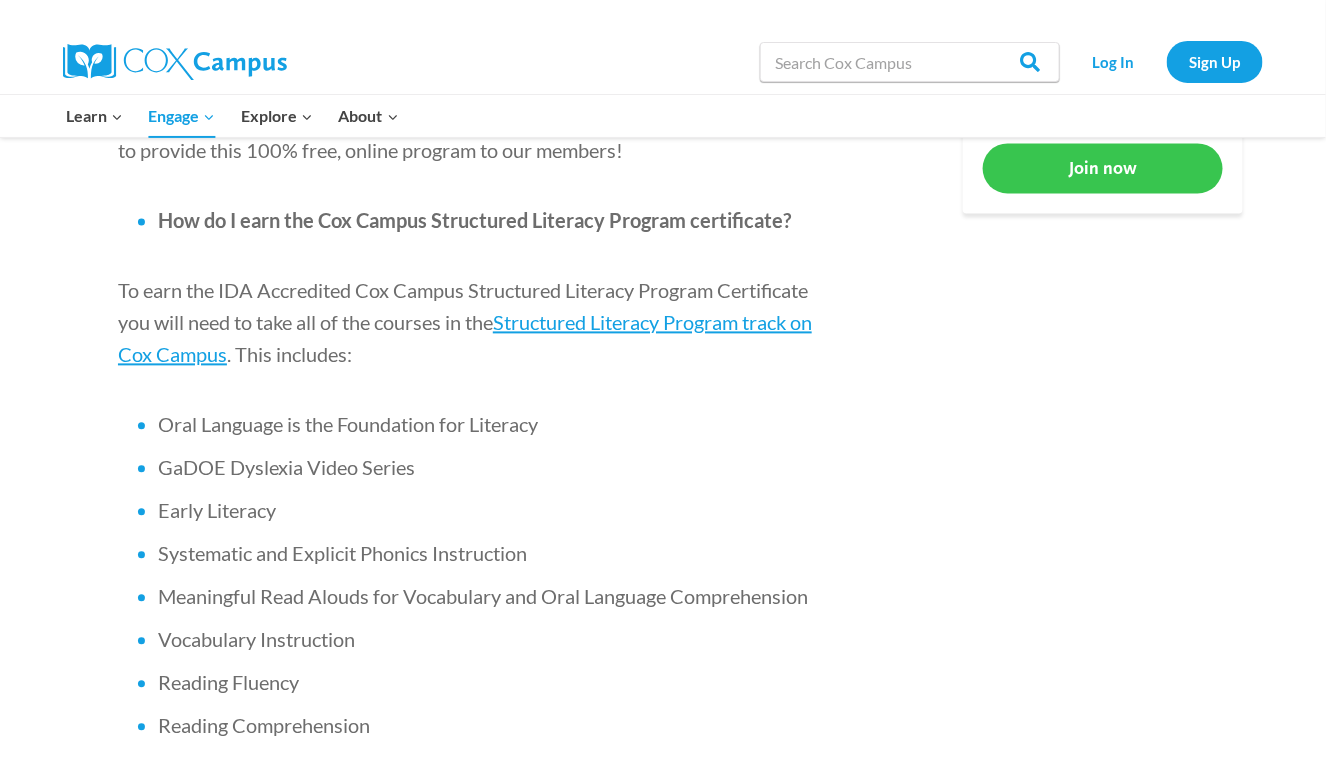 click on "Join now" at bounding box center (1103, 168) 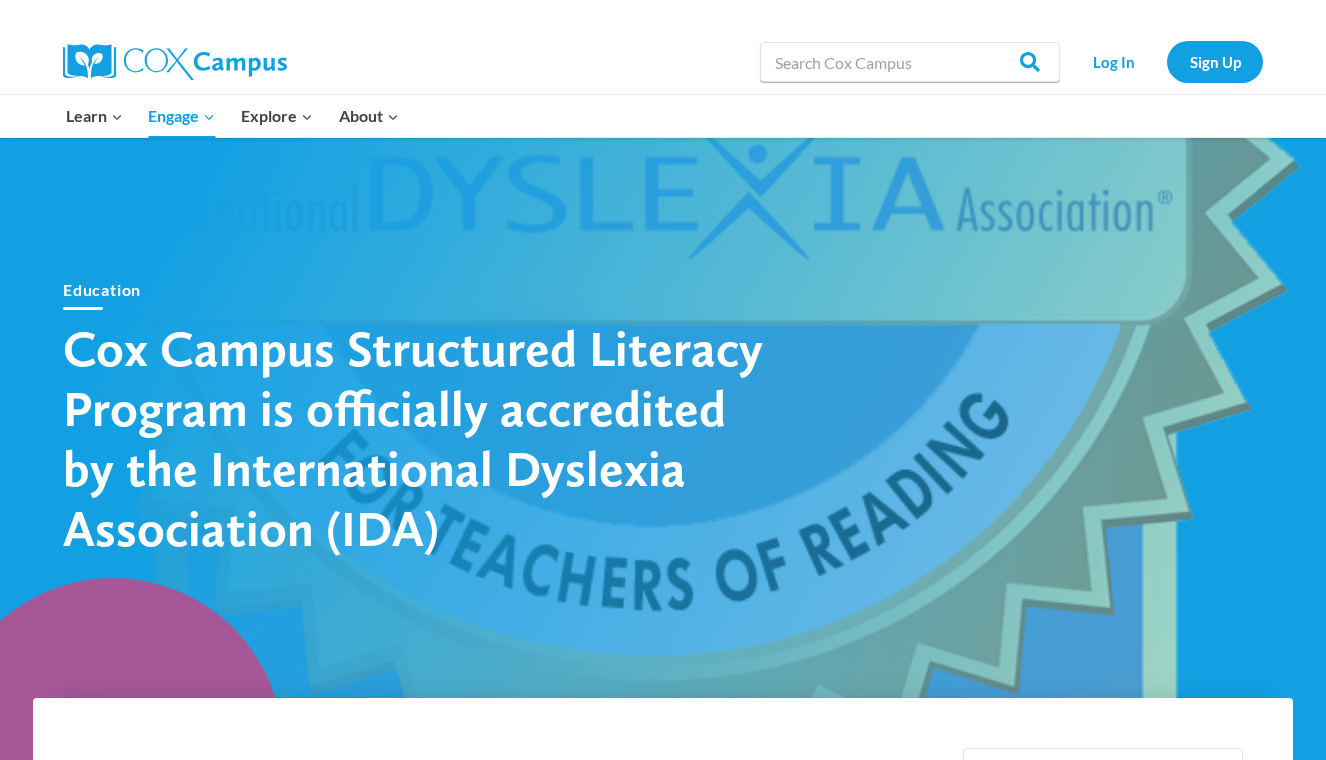 scroll, scrollTop: 1146, scrollLeft: 0, axis: vertical 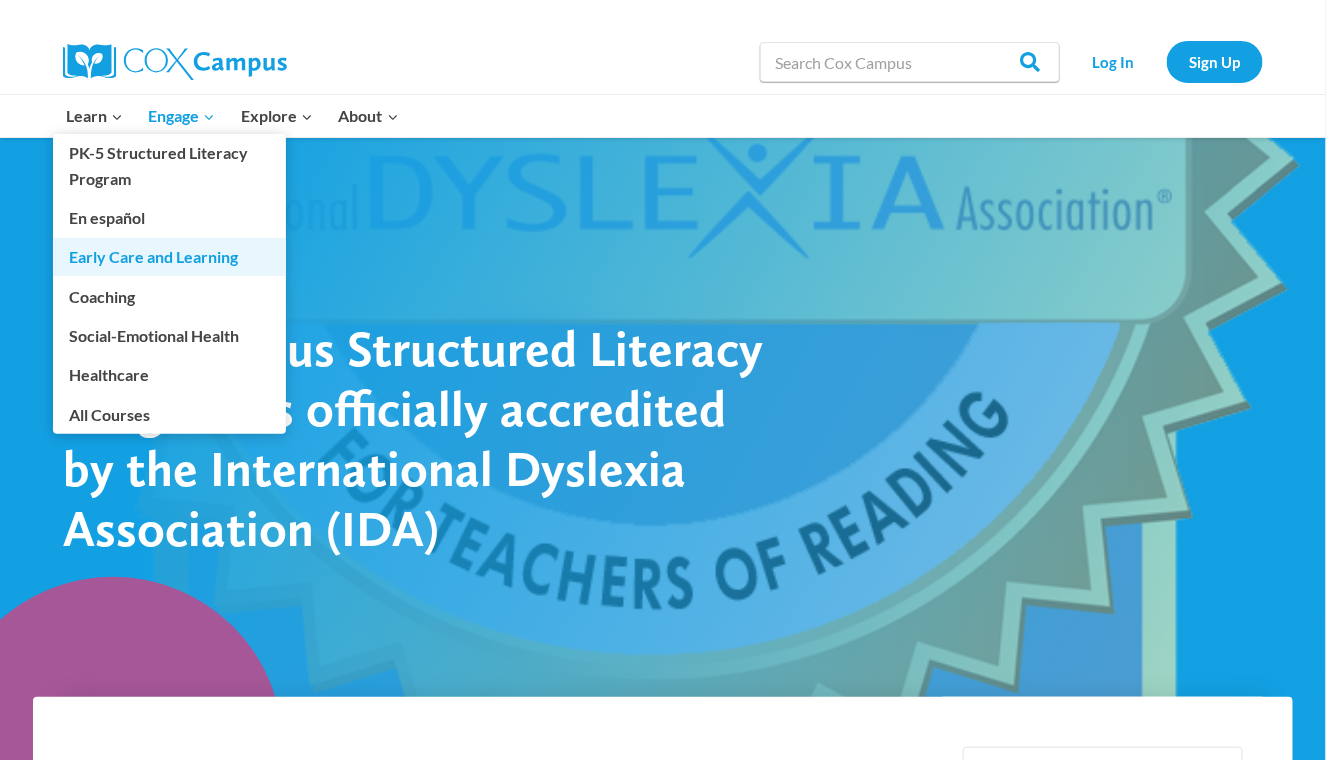 click on "Early Care and Learning" at bounding box center [169, 257] 